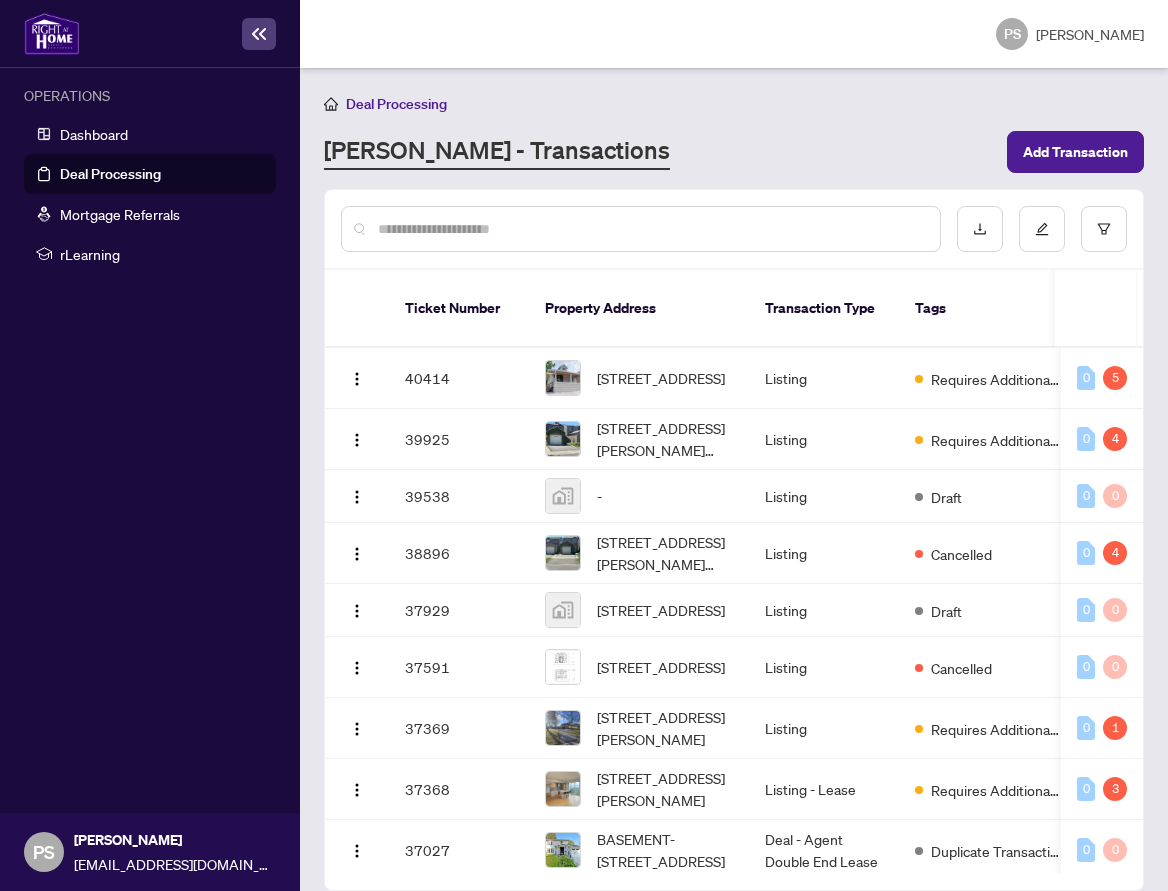 scroll, scrollTop: 0, scrollLeft: 0, axis: both 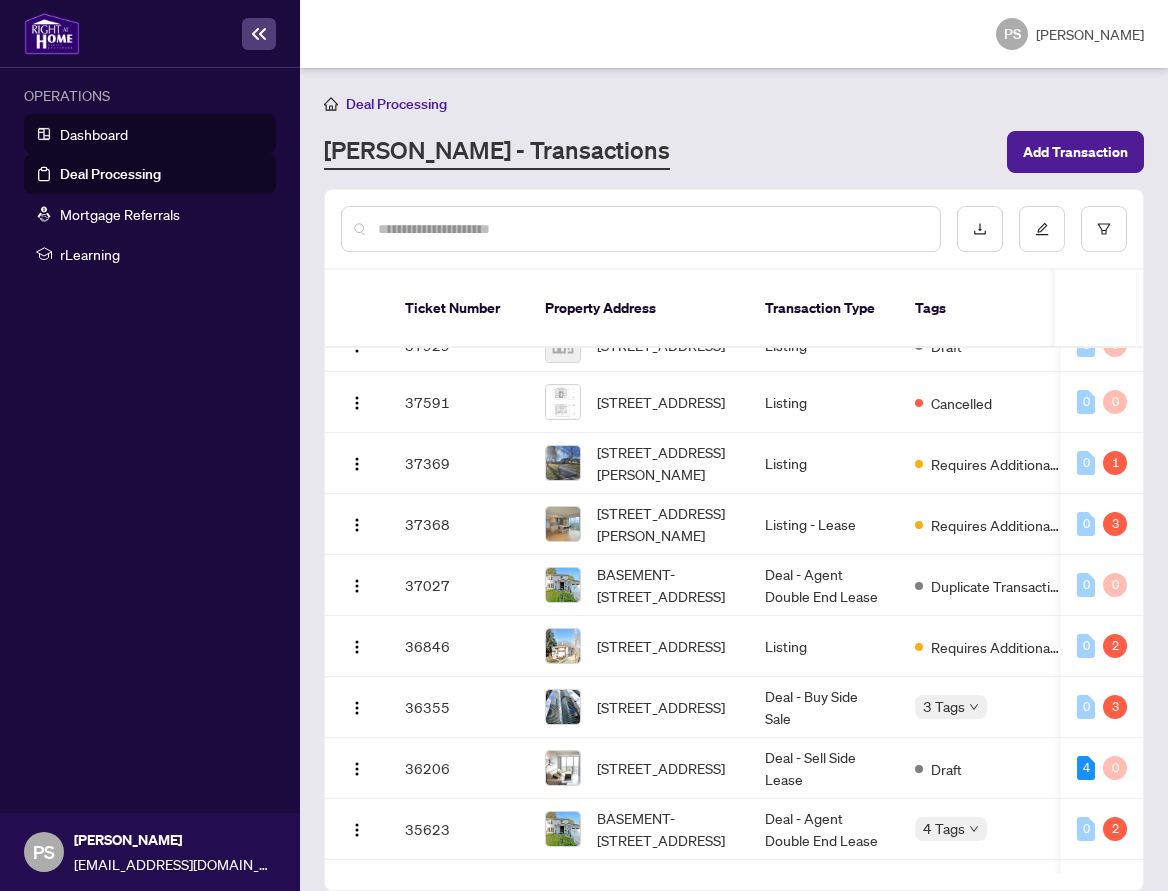 click on "Dashboard" at bounding box center (94, 134) 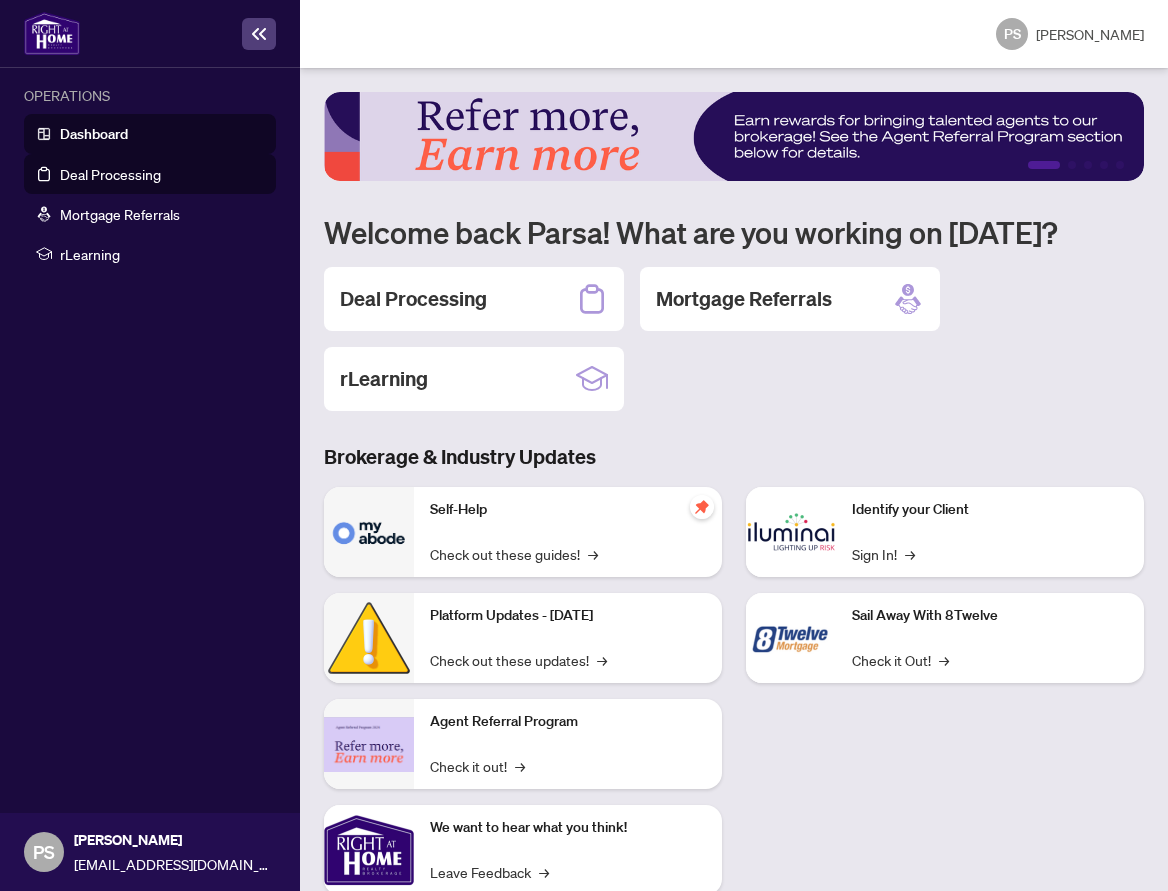 click on "Deal Processing" at bounding box center (110, 174) 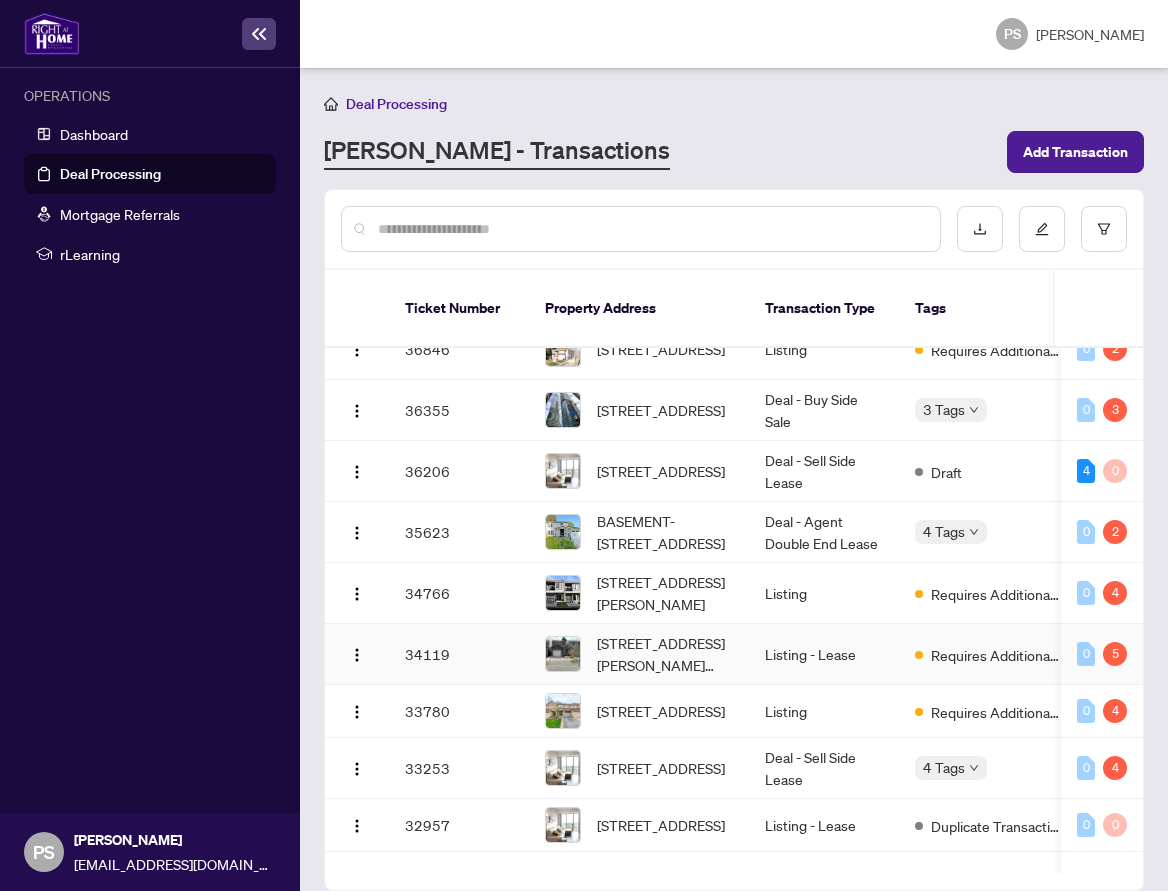 scroll, scrollTop: 566, scrollLeft: 0, axis: vertical 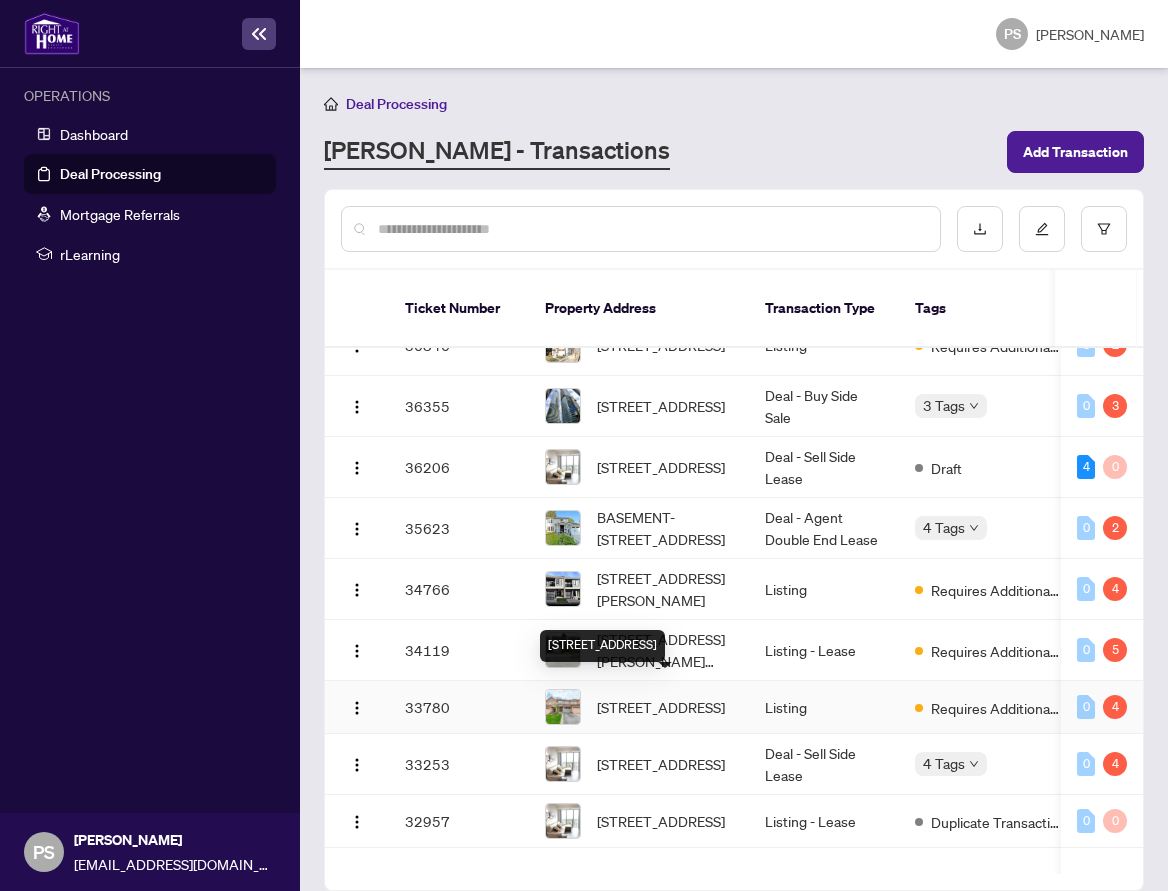 click on "[STREET_ADDRESS]" at bounding box center [661, 707] 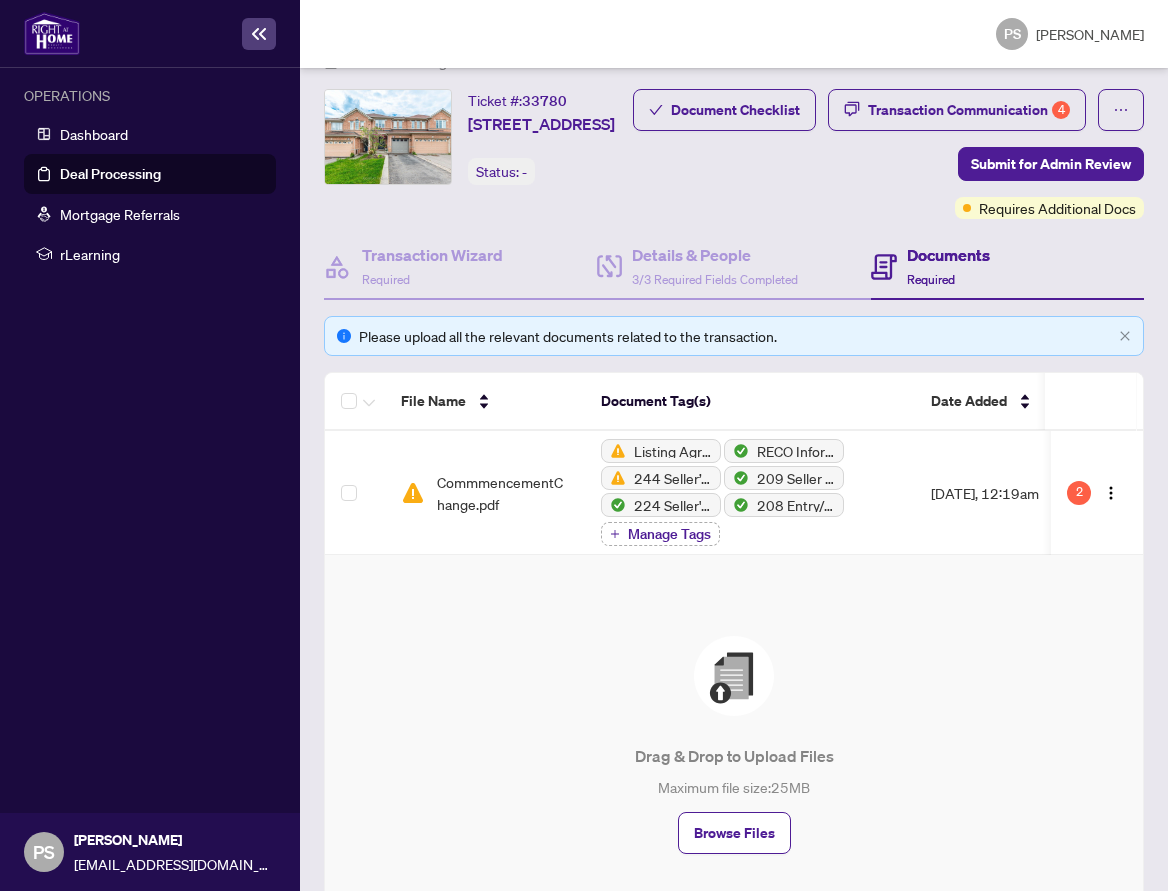 scroll, scrollTop: 44, scrollLeft: 0, axis: vertical 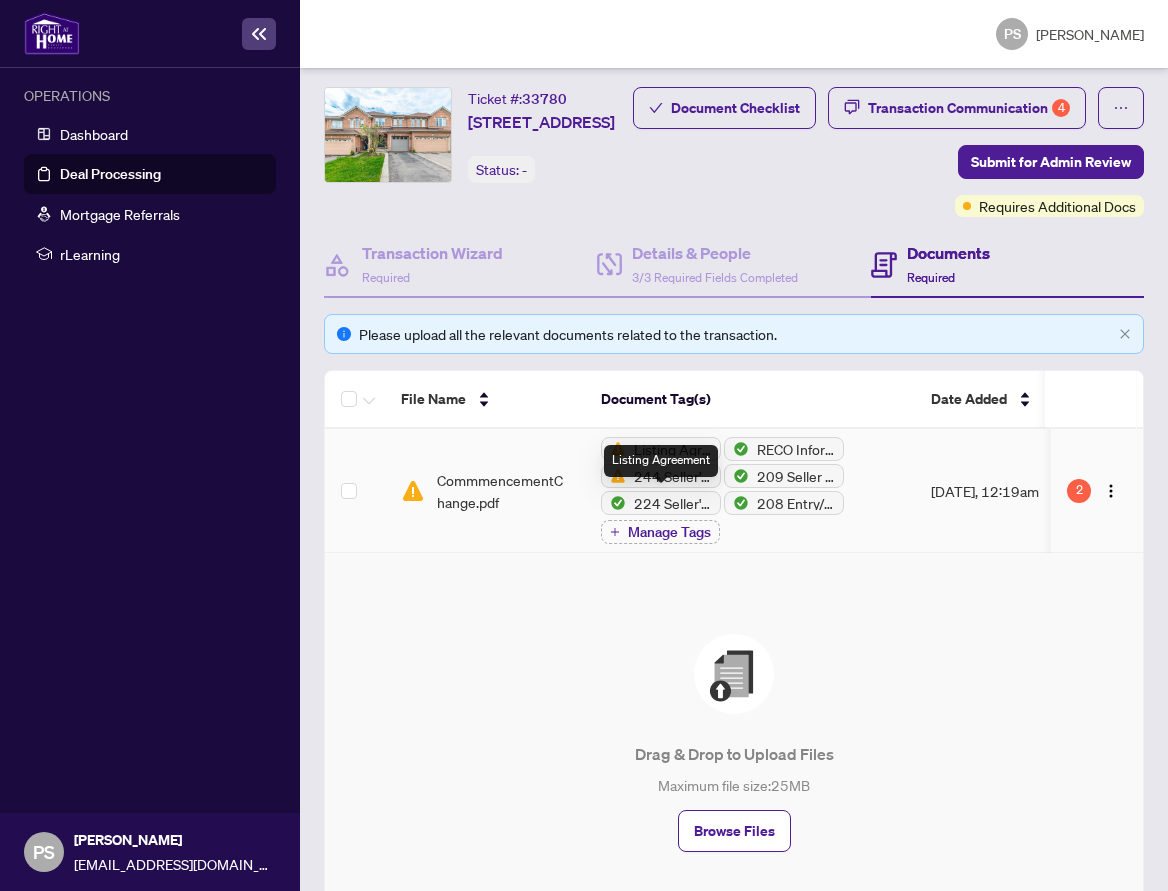 click on "Listing Agreement" at bounding box center [673, 449] 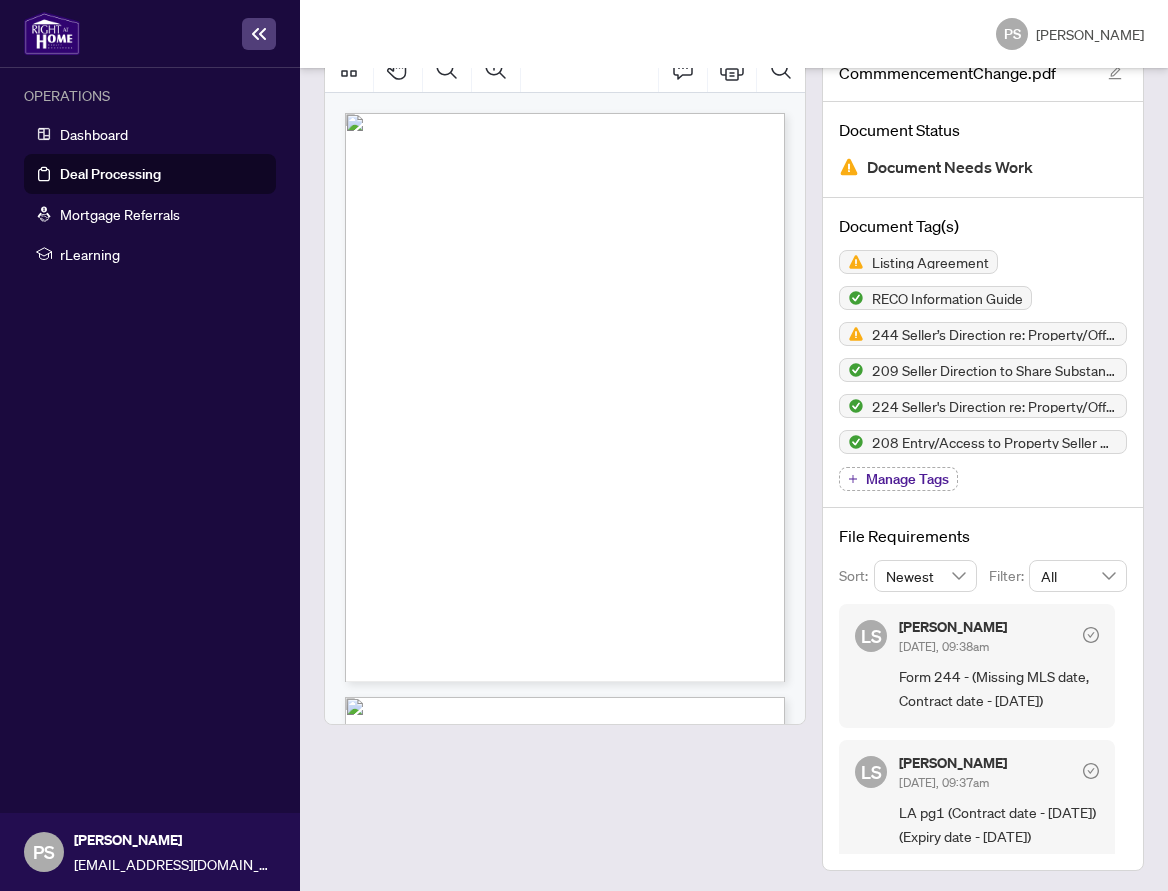scroll, scrollTop: 145, scrollLeft: 0, axis: vertical 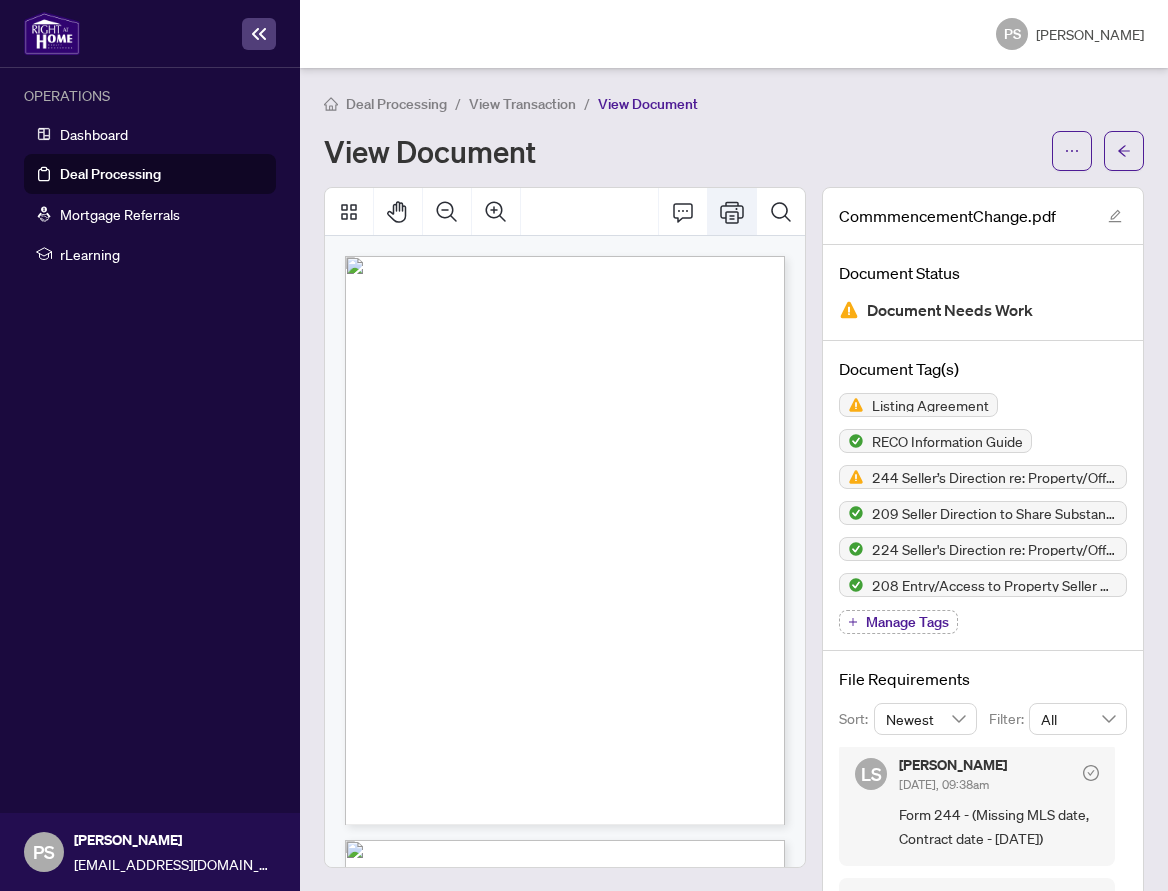 click 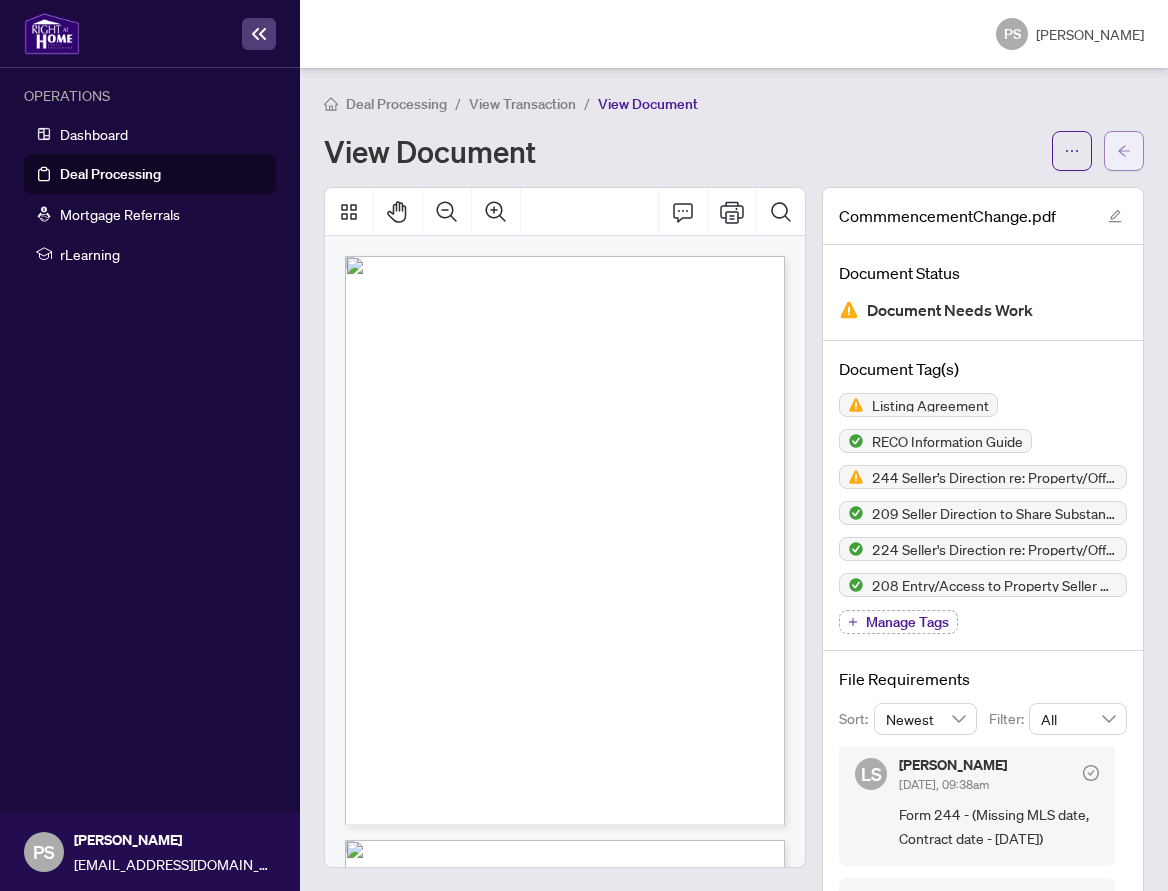 click at bounding box center (1124, 151) 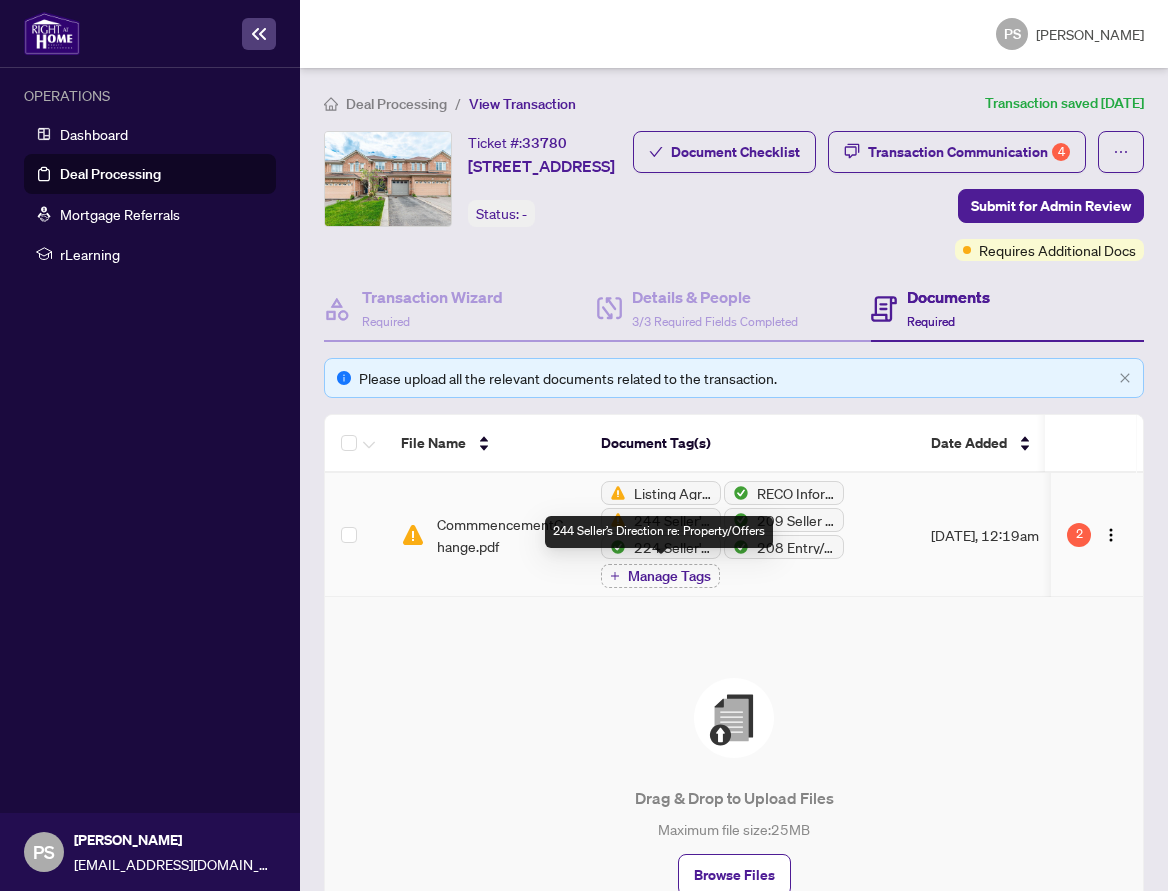 click on "244 Seller’s Direction re: Property/Offers" at bounding box center [673, 520] 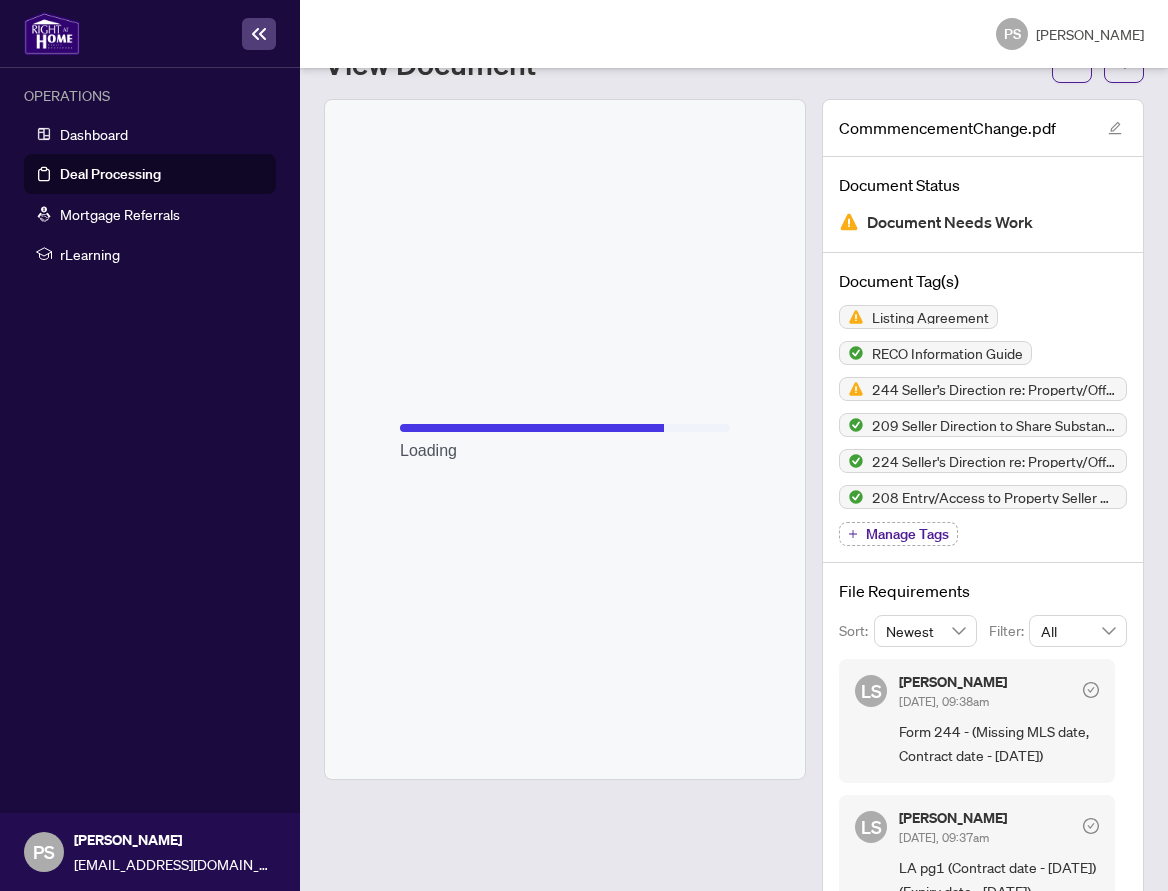scroll, scrollTop: 115, scrollLeft: 0, axis: vertical 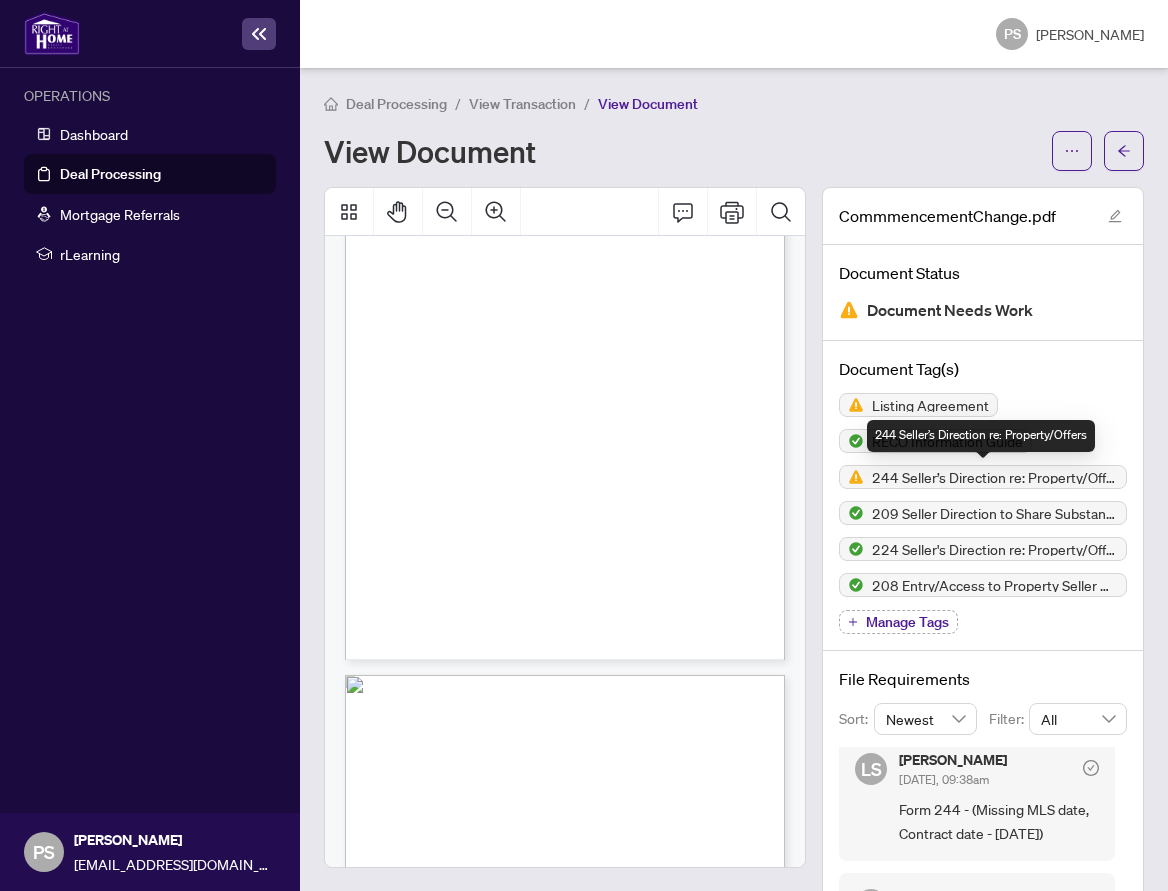 click at bounding box center [852, 477] 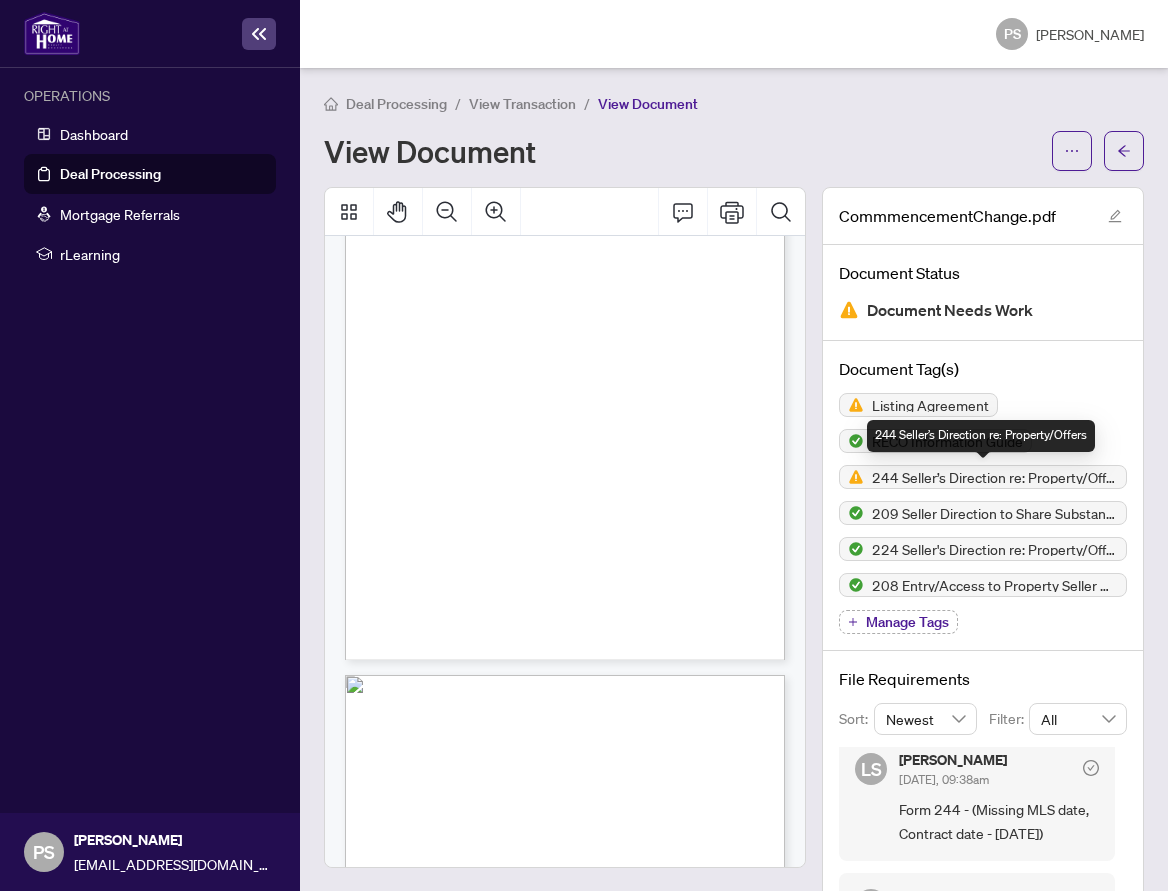 click on "244 Seller’s Direction re: Property/Offers" at bounding box center (995, 477) 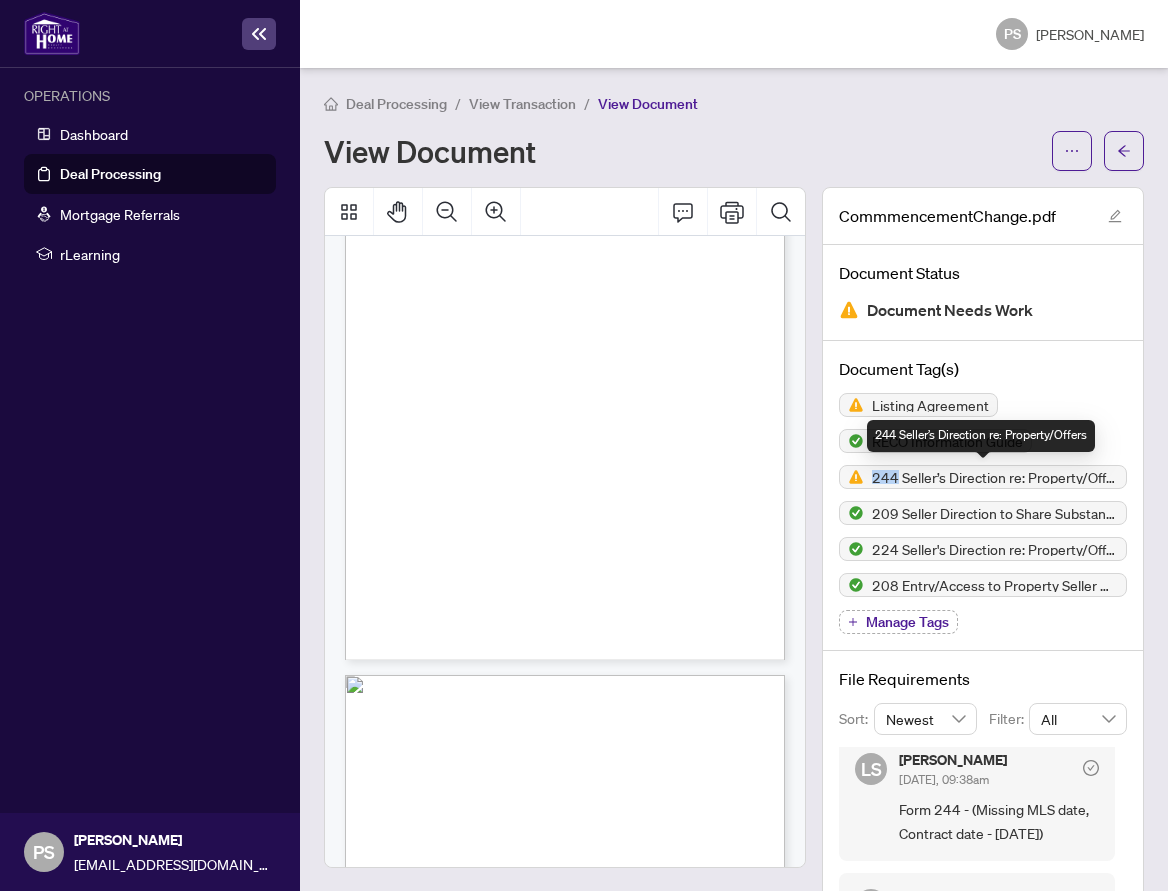 click on "244 Seller’s Direction re: Property/Offers" at bounding box center (995, 477) 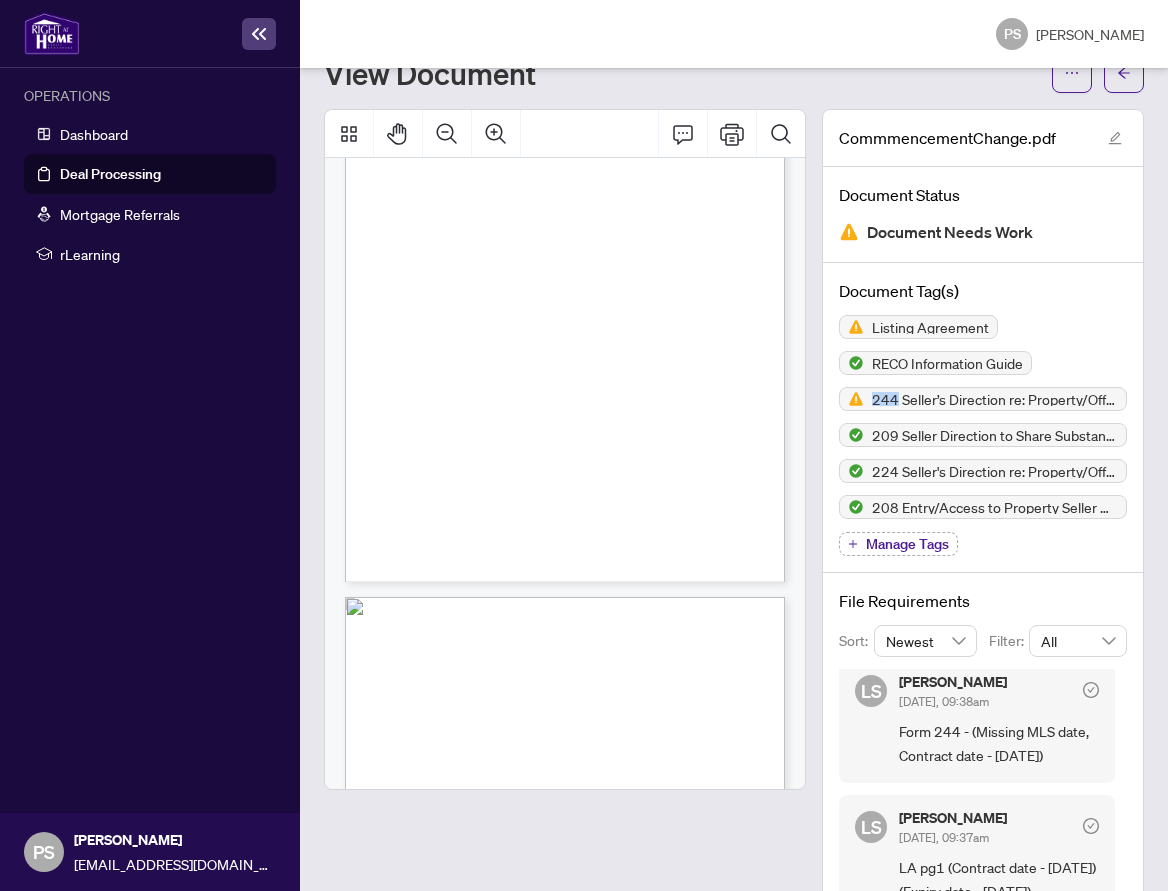 scroll, scrollTop: 81, scrollLeft: 0, axis: vertical 